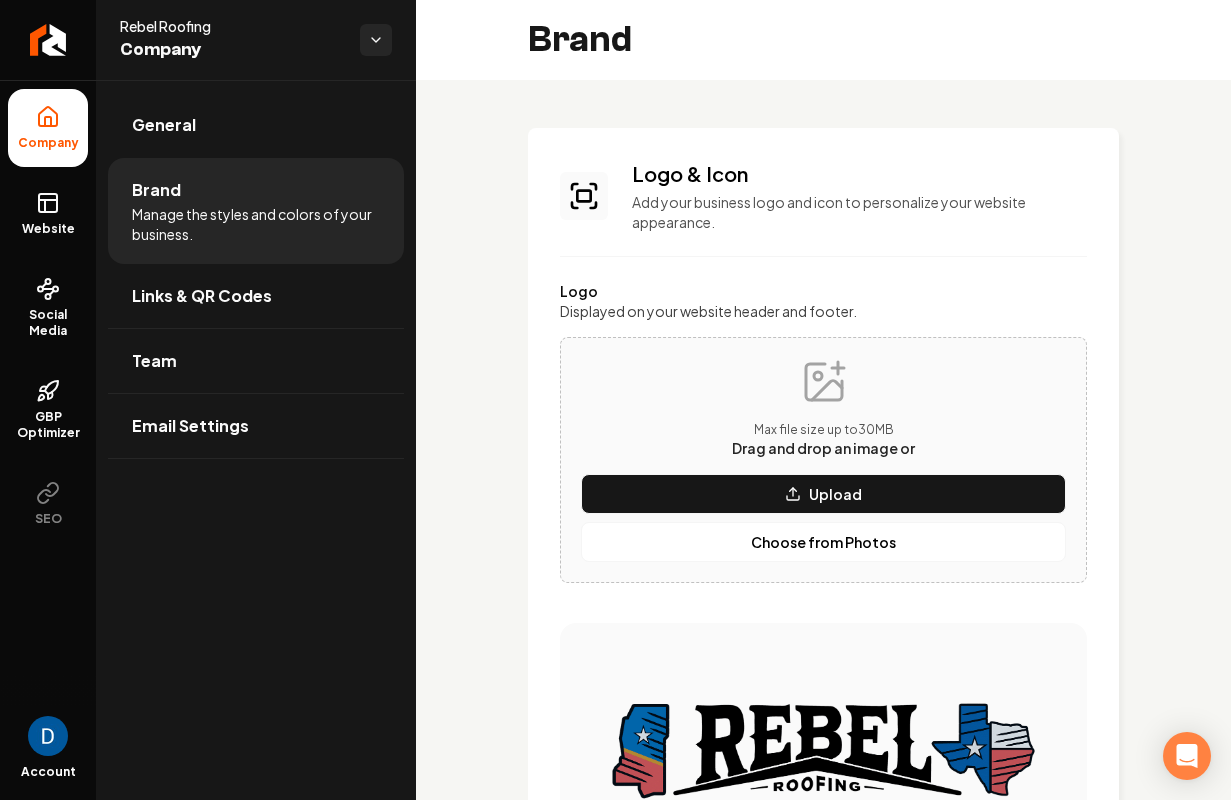 scroll, scrollTop: 0, scrollLeft: 0, axis: both 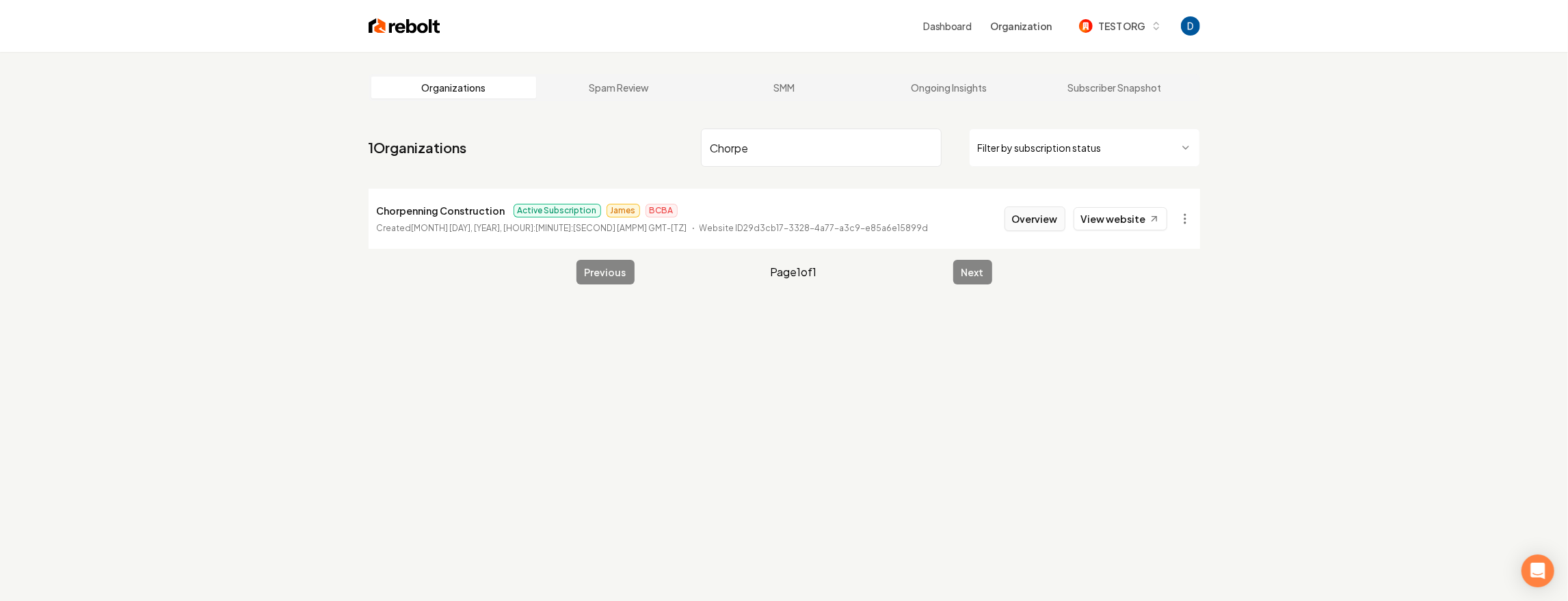 type on "Chorpe" 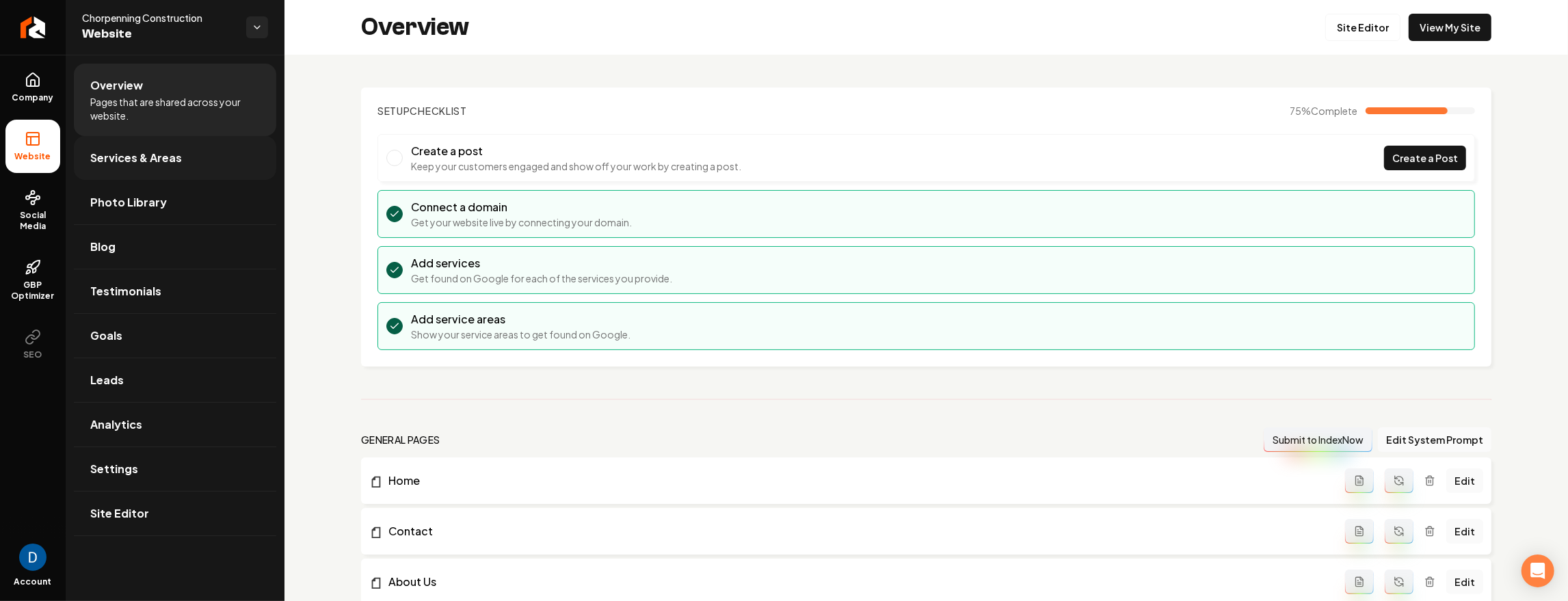 click on "Services & Areas" at bounding box center [136, 158] 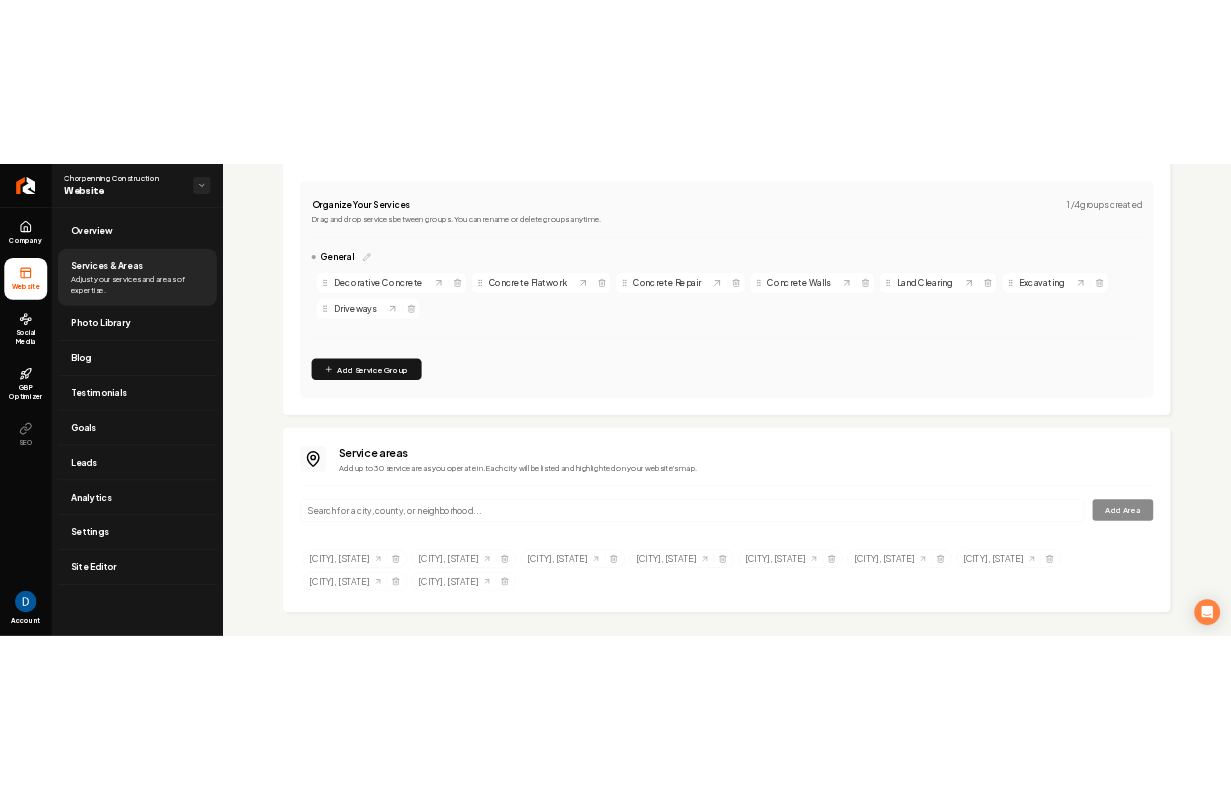 scroll, scrollTop: 0, scrollLeft: 0, axis: both 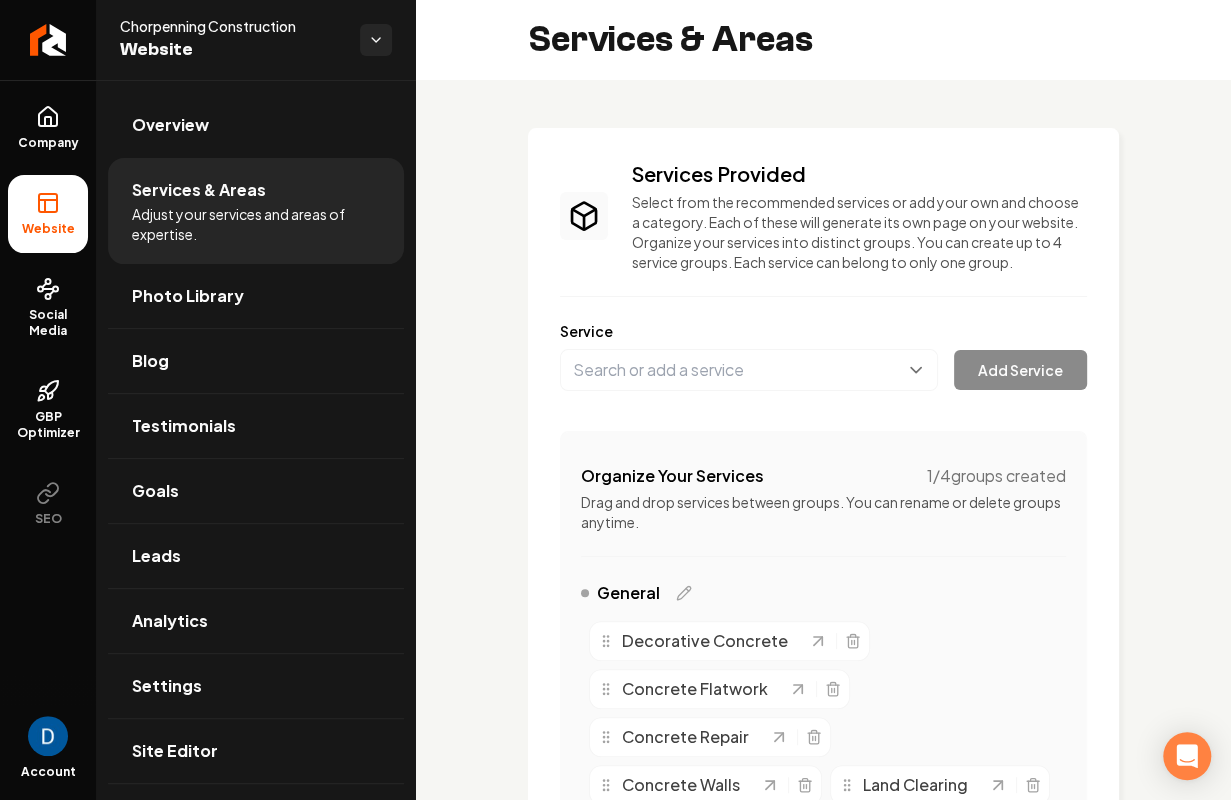 click on "Chorpenning Construction" at bounding box center (232, 26) 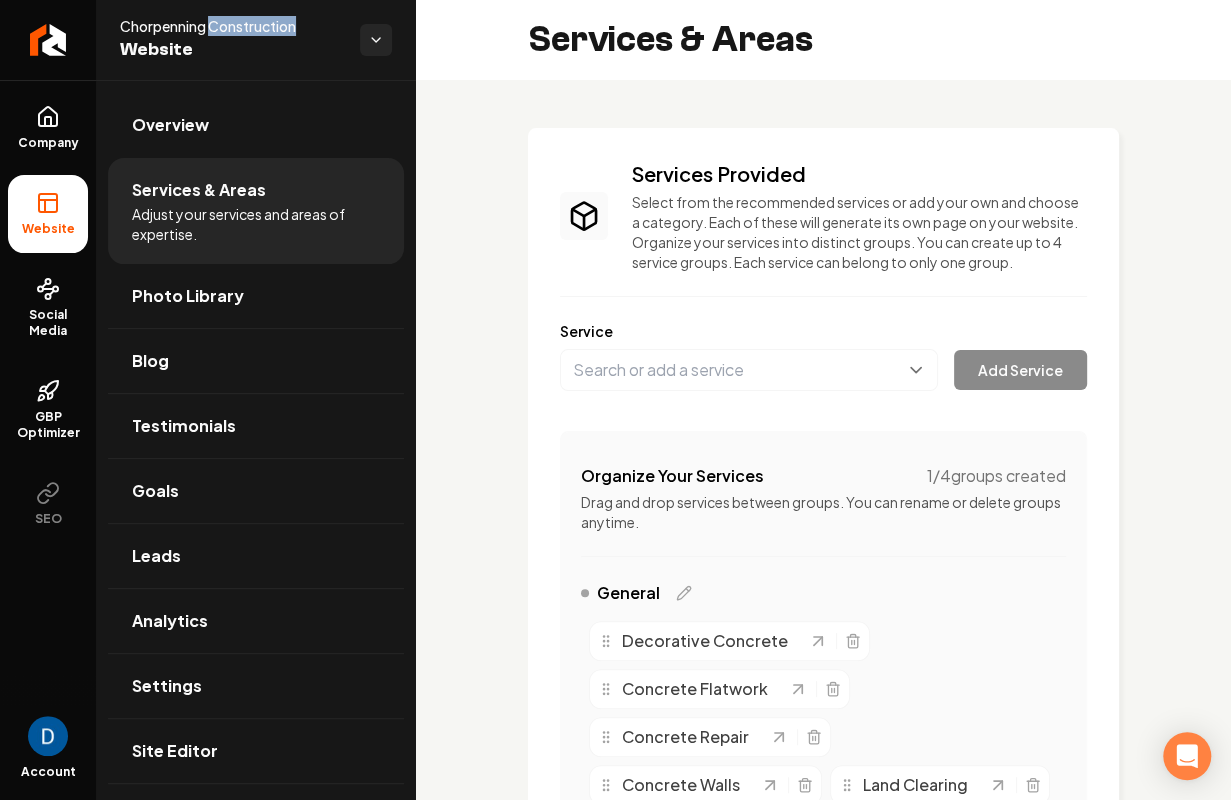 click on "Chorpenning Construction" at bounding box center [232, 26] 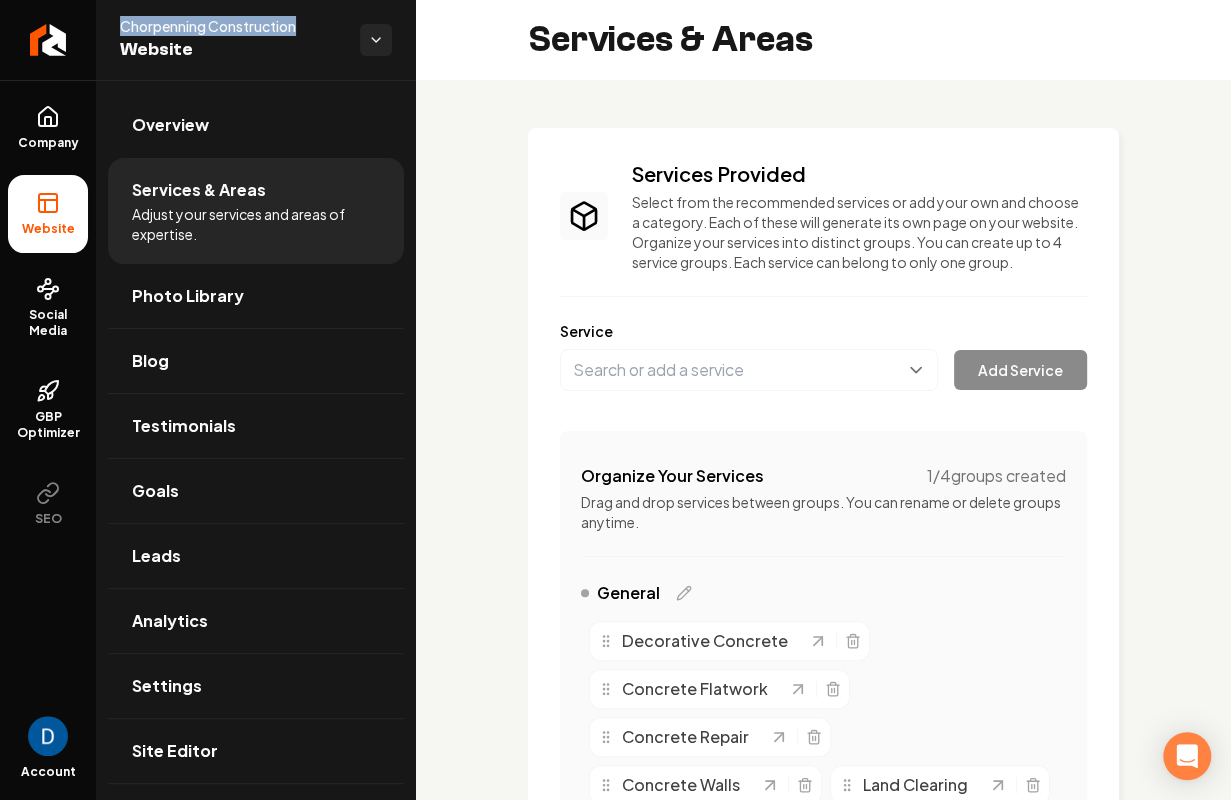 click on "Chorpenning Construction" at bounding box center (232, 26) 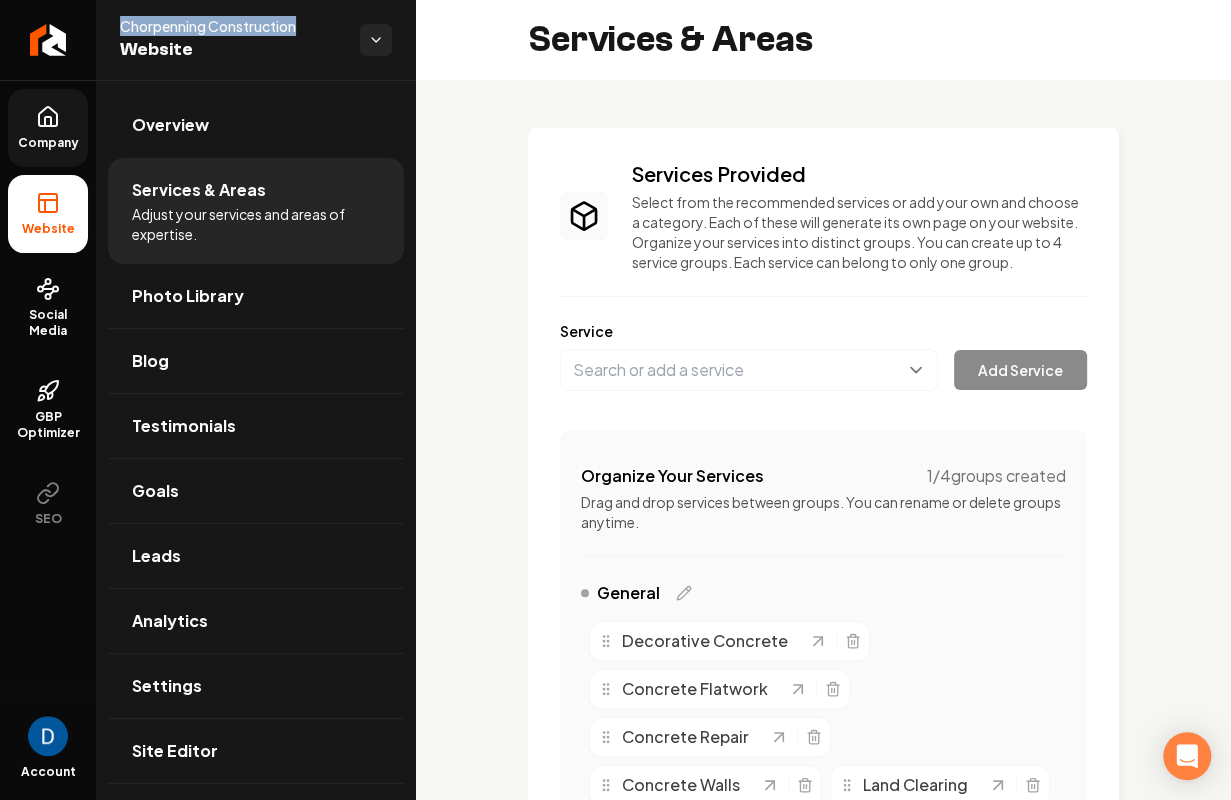 copy on "Chorpenning Construction" 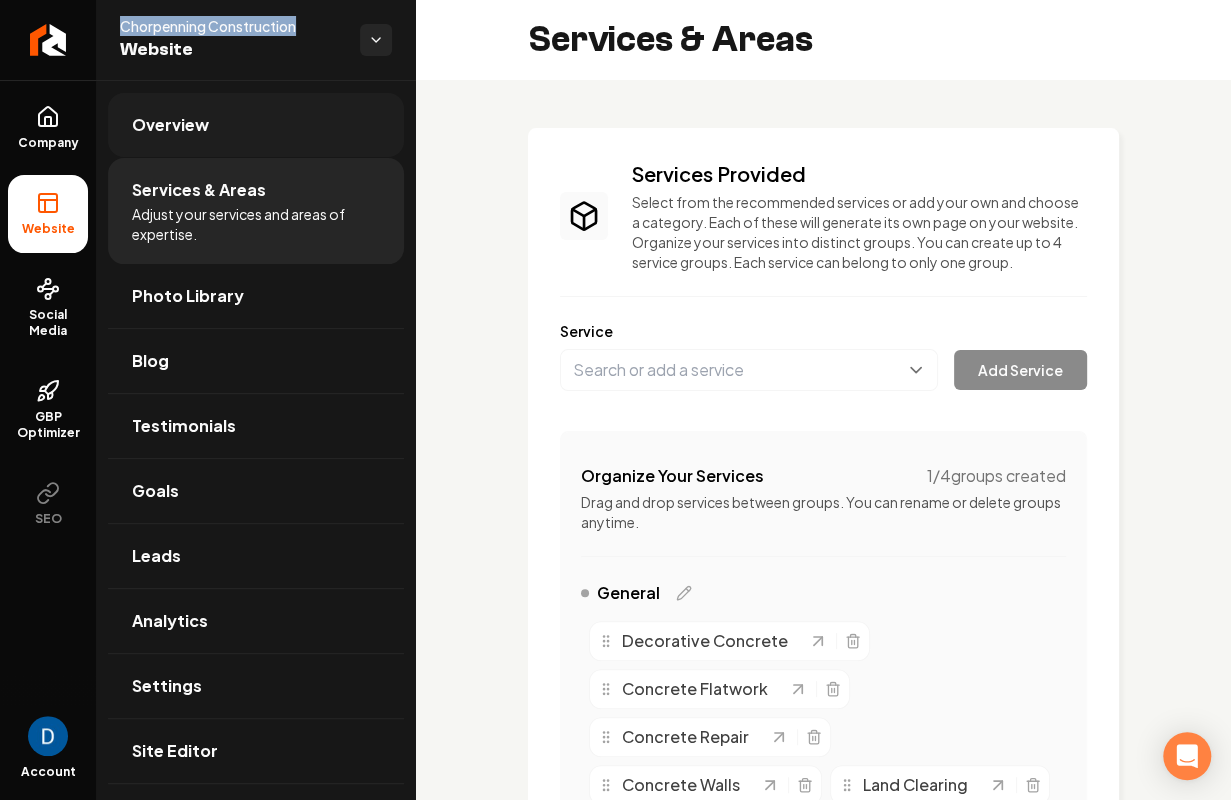click on "Overview" at bounding box center [256, 125] 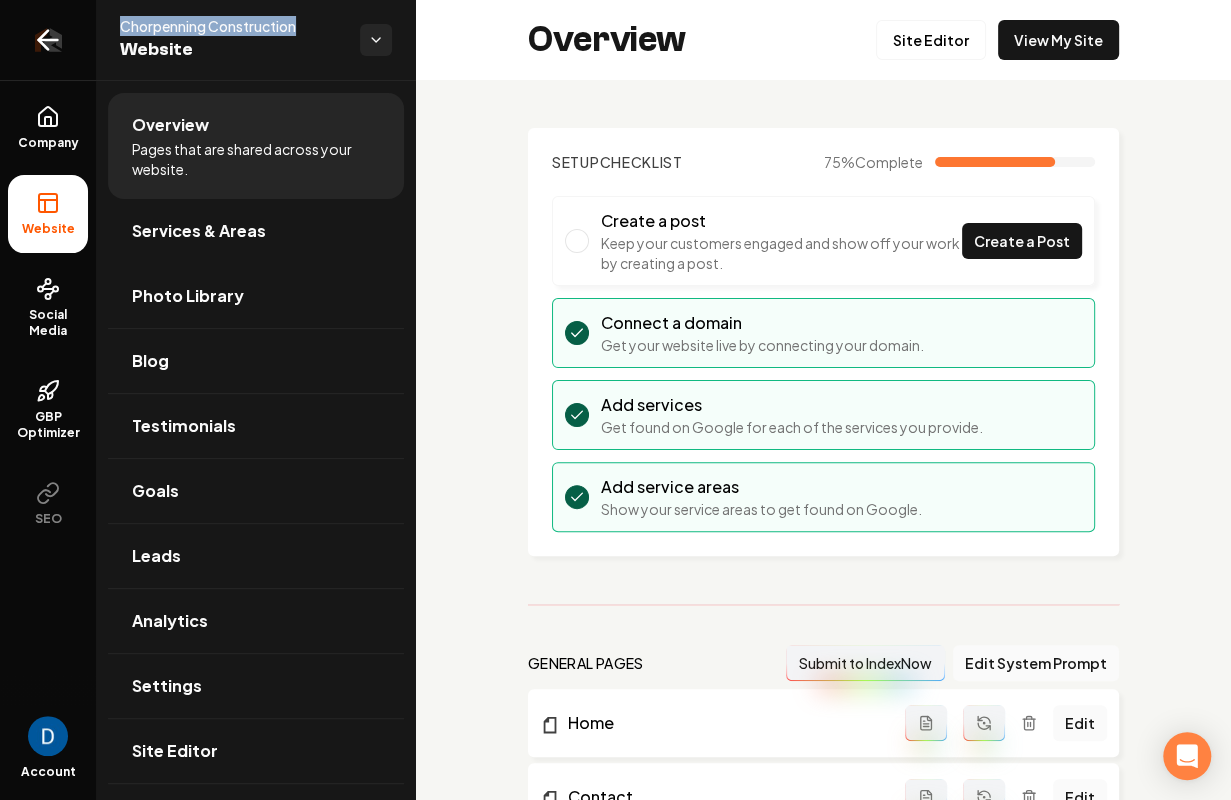 click 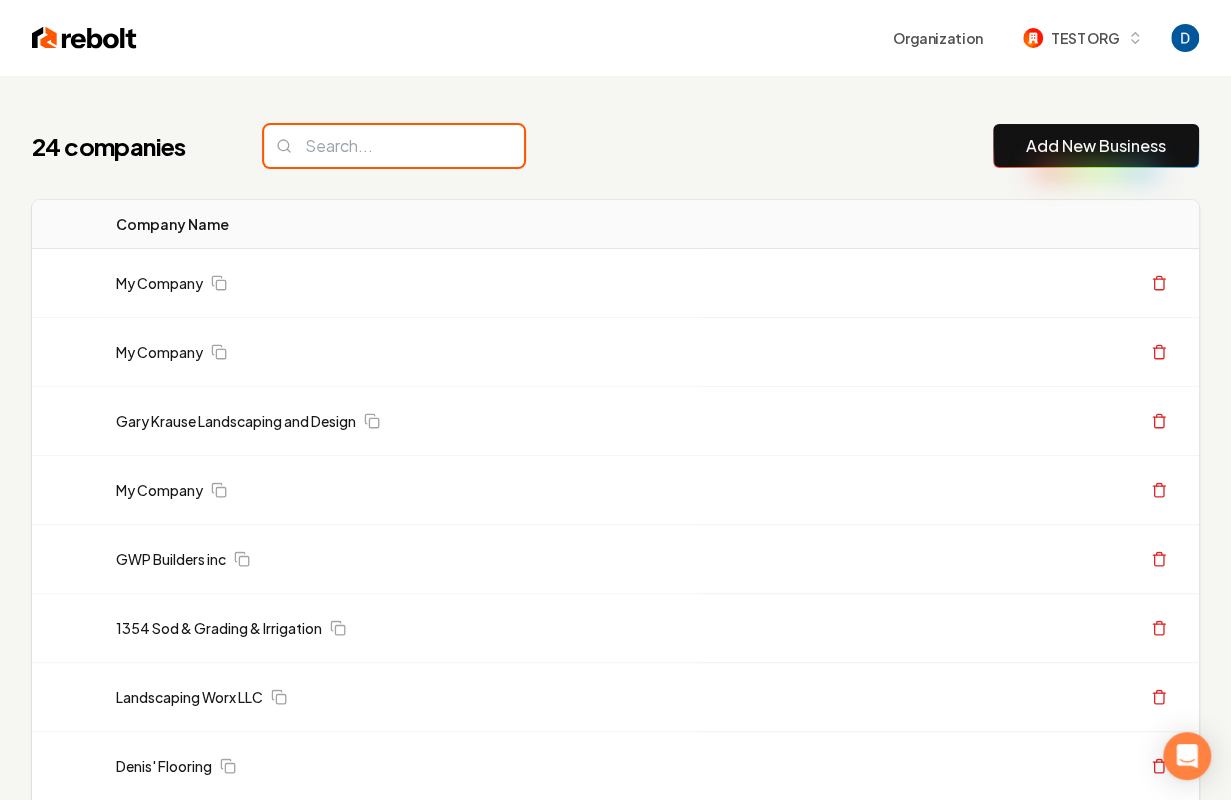 click at bounding box center (394, 146) 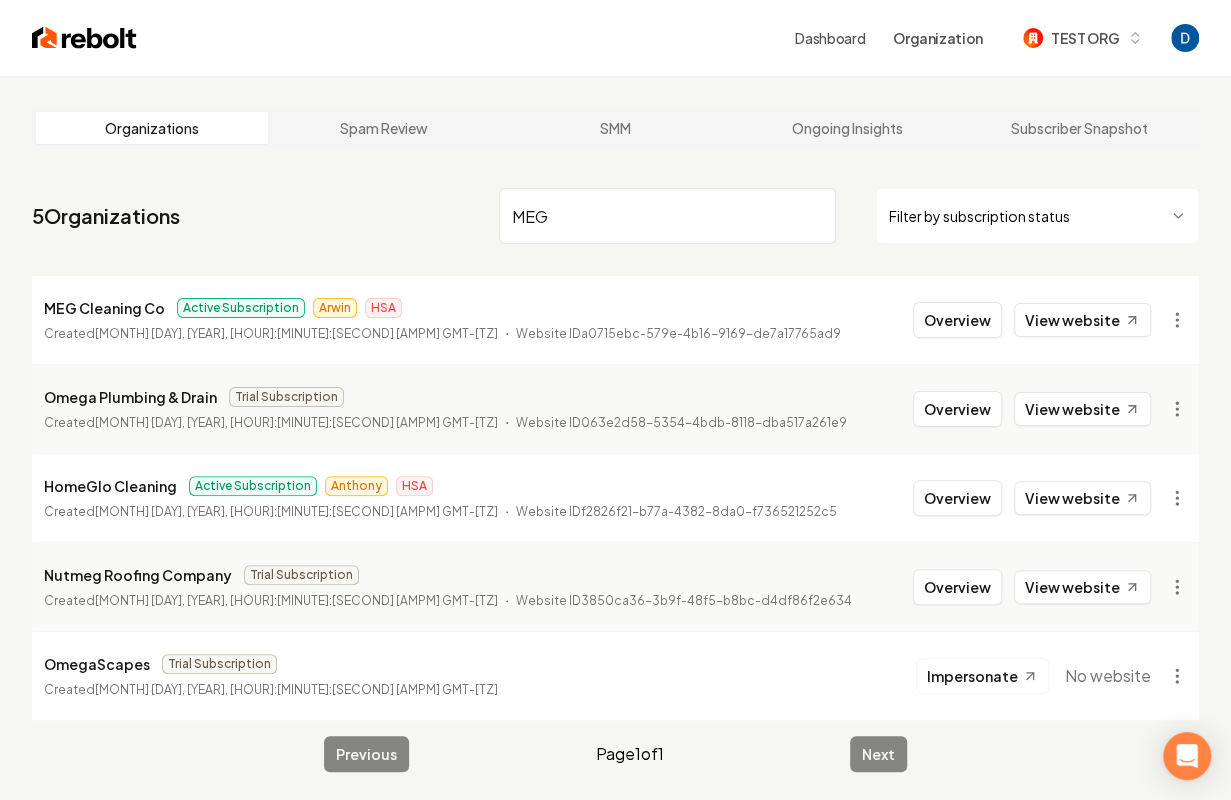 type on "MEG" 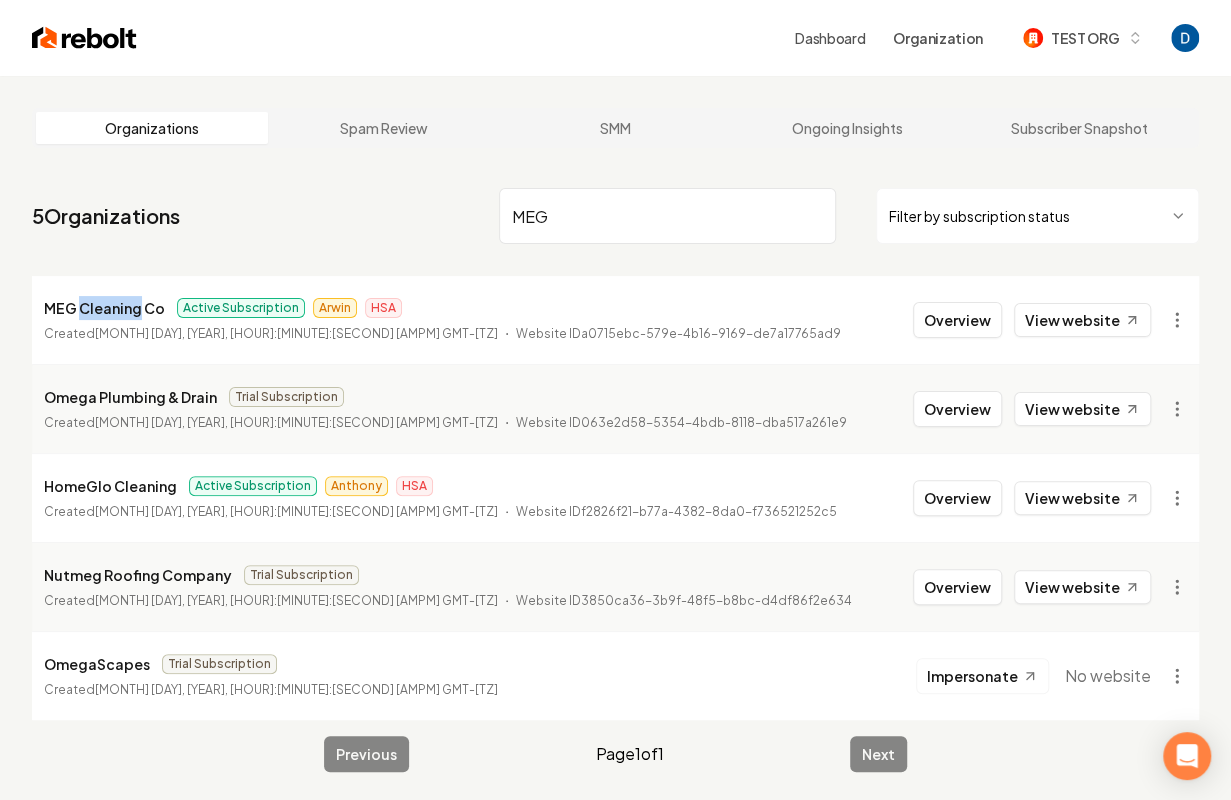 click on "MEG Cleaning Co" at bounding box center (104, 308) 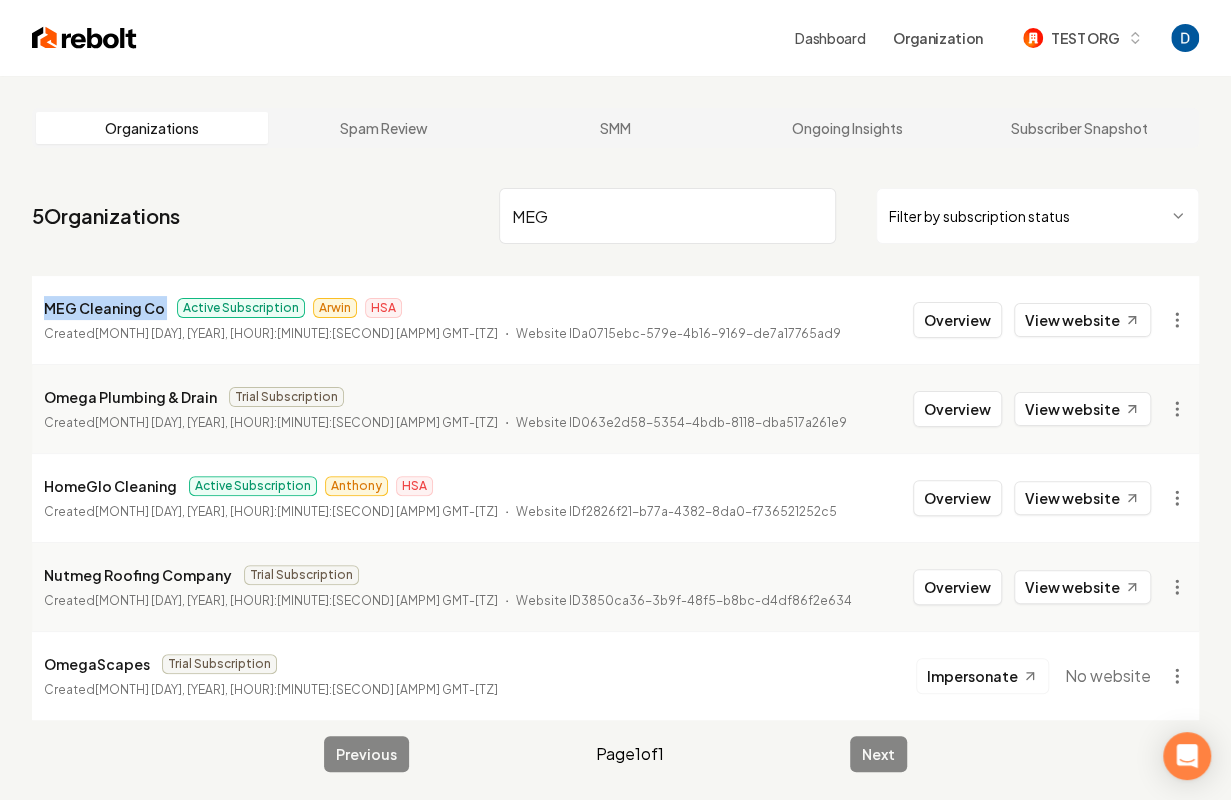 click on "MEG Cleaning Co" at bounding box center (104, 308) 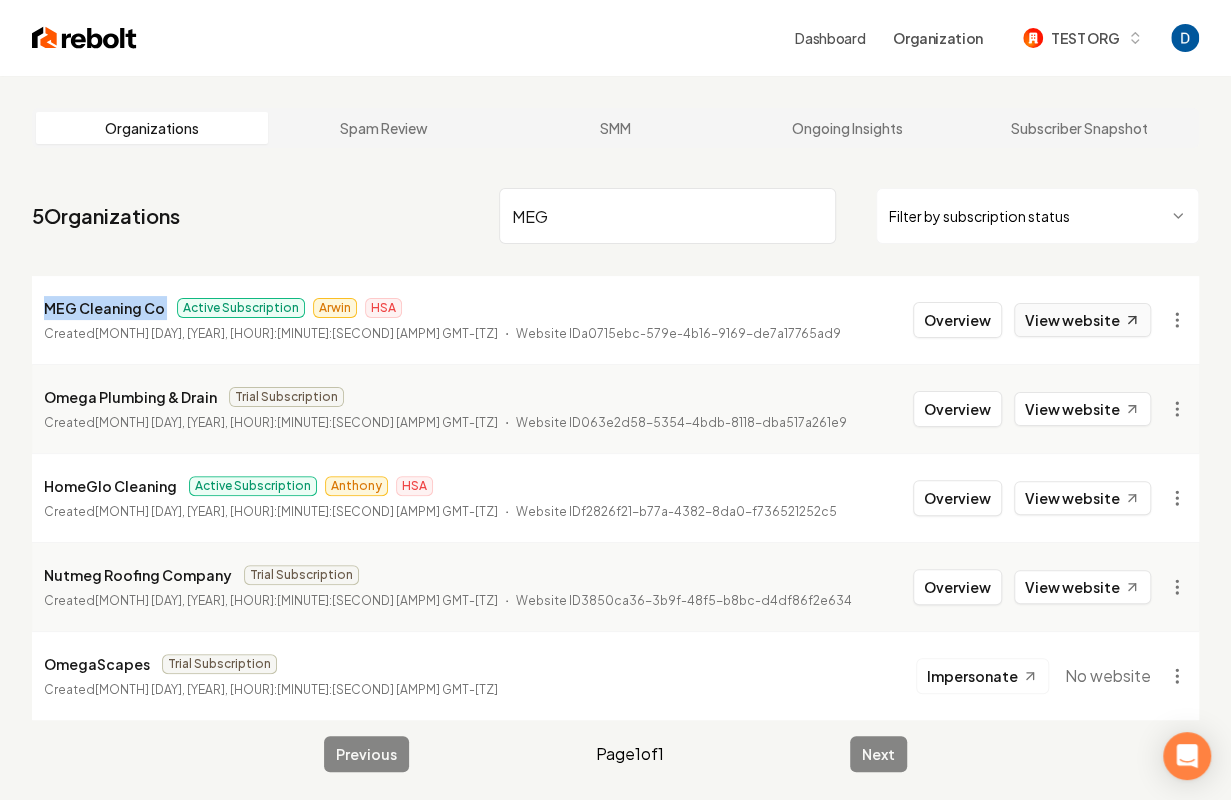 click on "View website" at bounding box center [1082, 320] 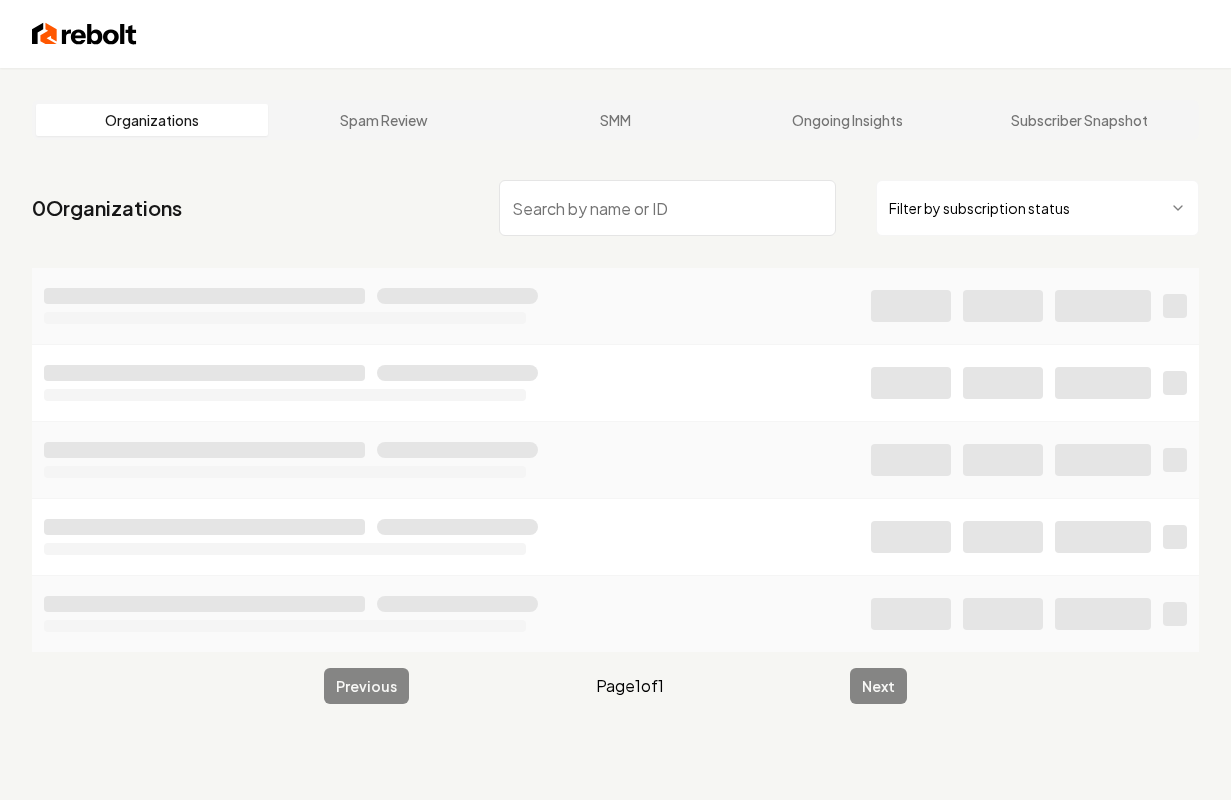 scroll, scrollTop: 0, scrollLeft: 0, axis: both 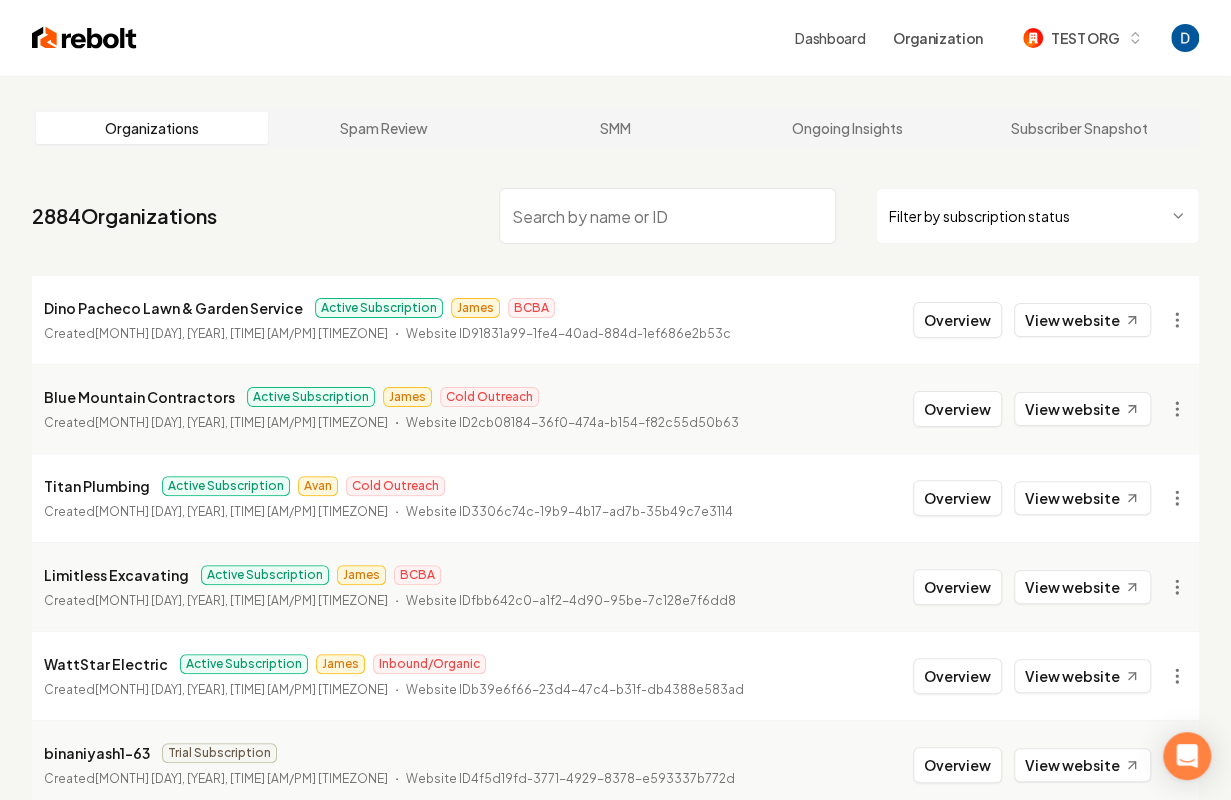 paste on "VPHOMESERVICES LLC" 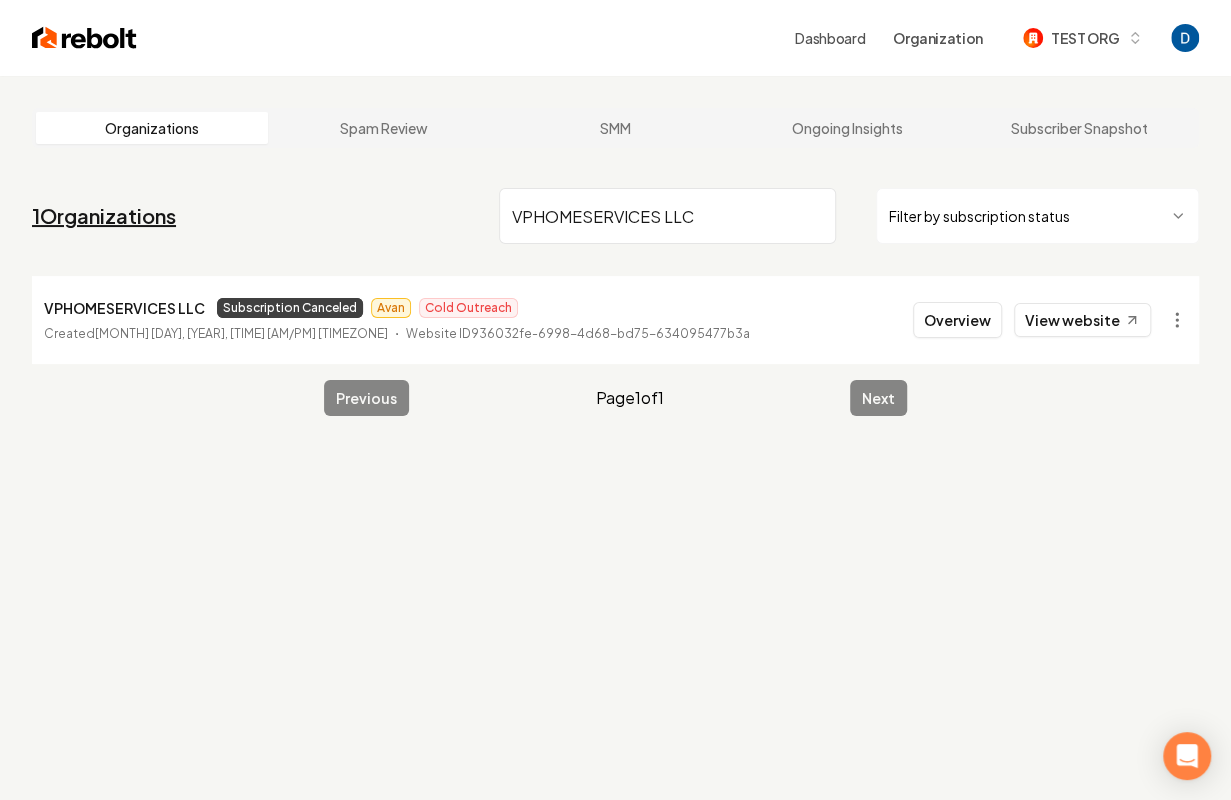 type on "VPHOMESERVICES LLC" 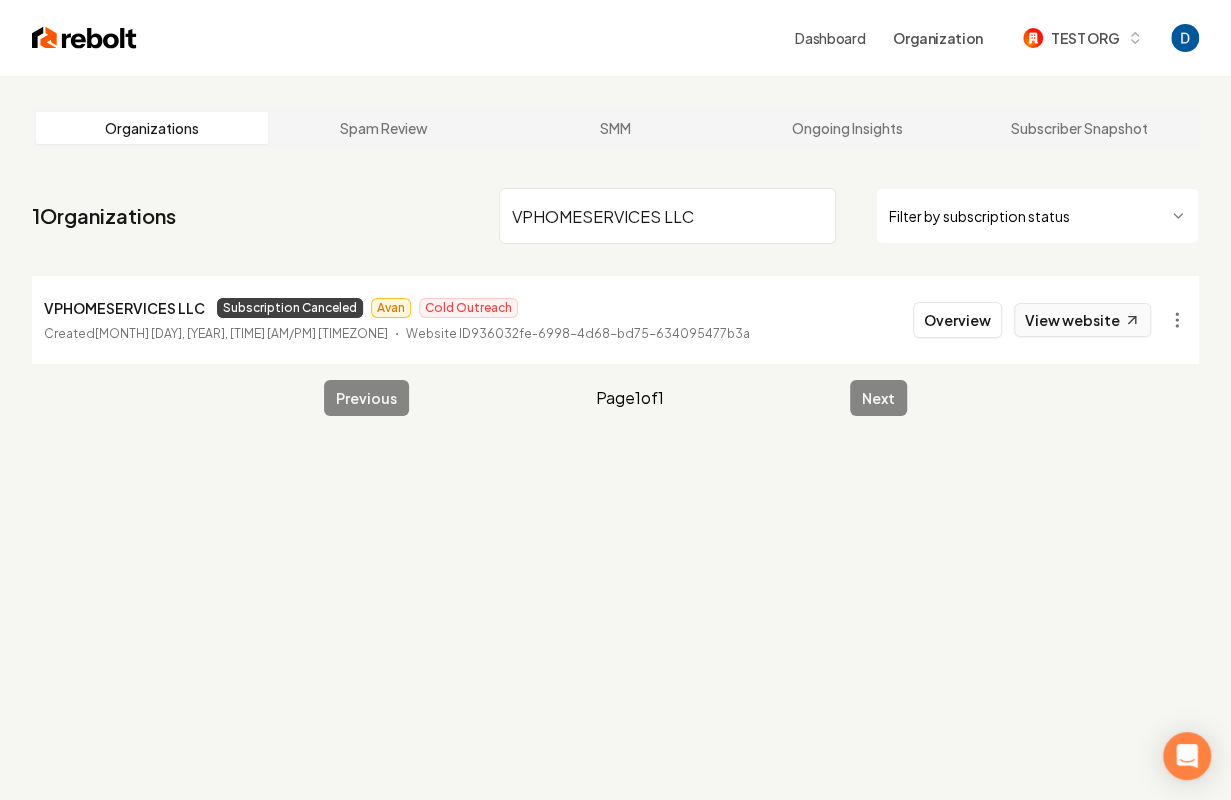 click on "View website" at bounding box center (1082, 320) 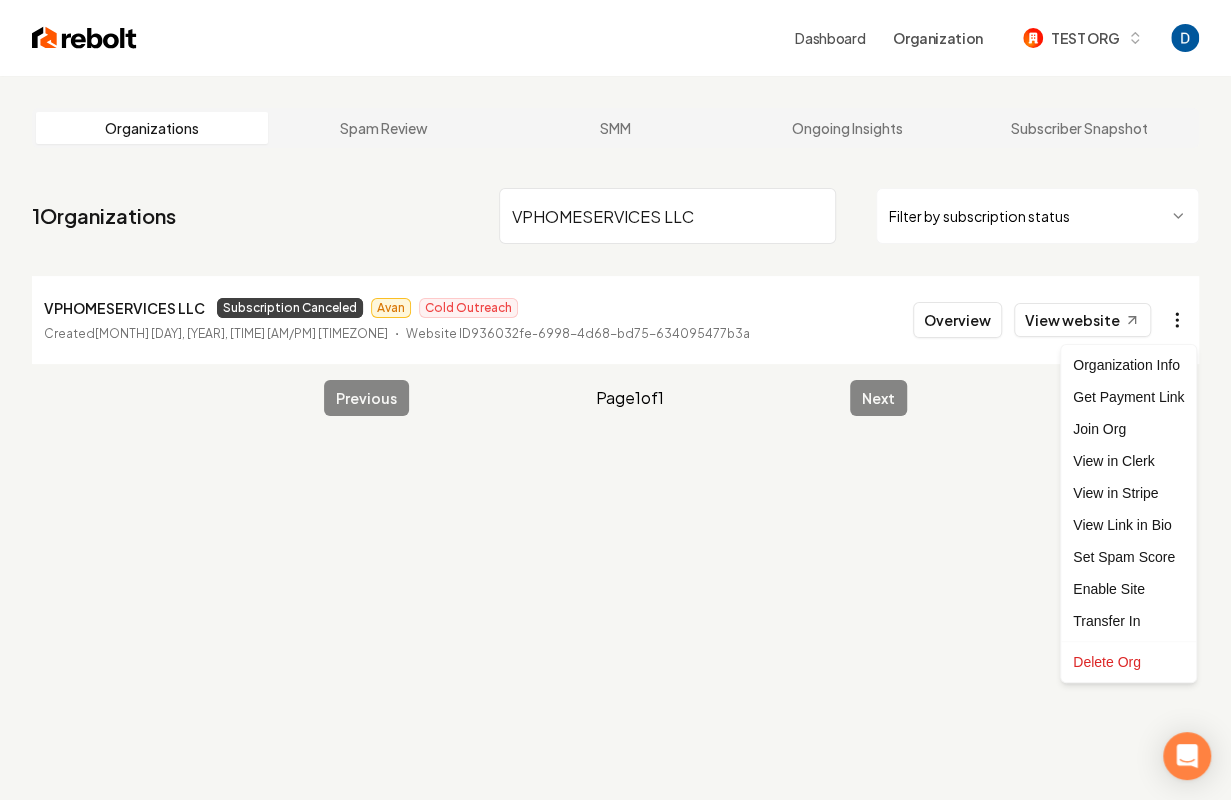 click on "Dashboard Organization TEST ORG Organizations Spam Review SMM Ongoing Insights Subscriber Snapshot 1  Organizations VPHOMESERVICES LLC Filter by subscription status VPHOMESERVICES LLC Subscription Canceled Avan Cold Outreach Created  January 17, 2025, 1:37:52 PM GMT-8   Website ID  936032fe-6998-4d68-bd75-634095477b3a Overview View website Previous Page  1  of  1 Next /dashboard/admin?orgName=VPHOMESERVICES+LLC
Organization Info Get Payment Link Join Org View in Clerk View in Stripe View Link in Bio Set Spam Score Enable Site Transfer In Delete Org" at bounding box center [615, 400] 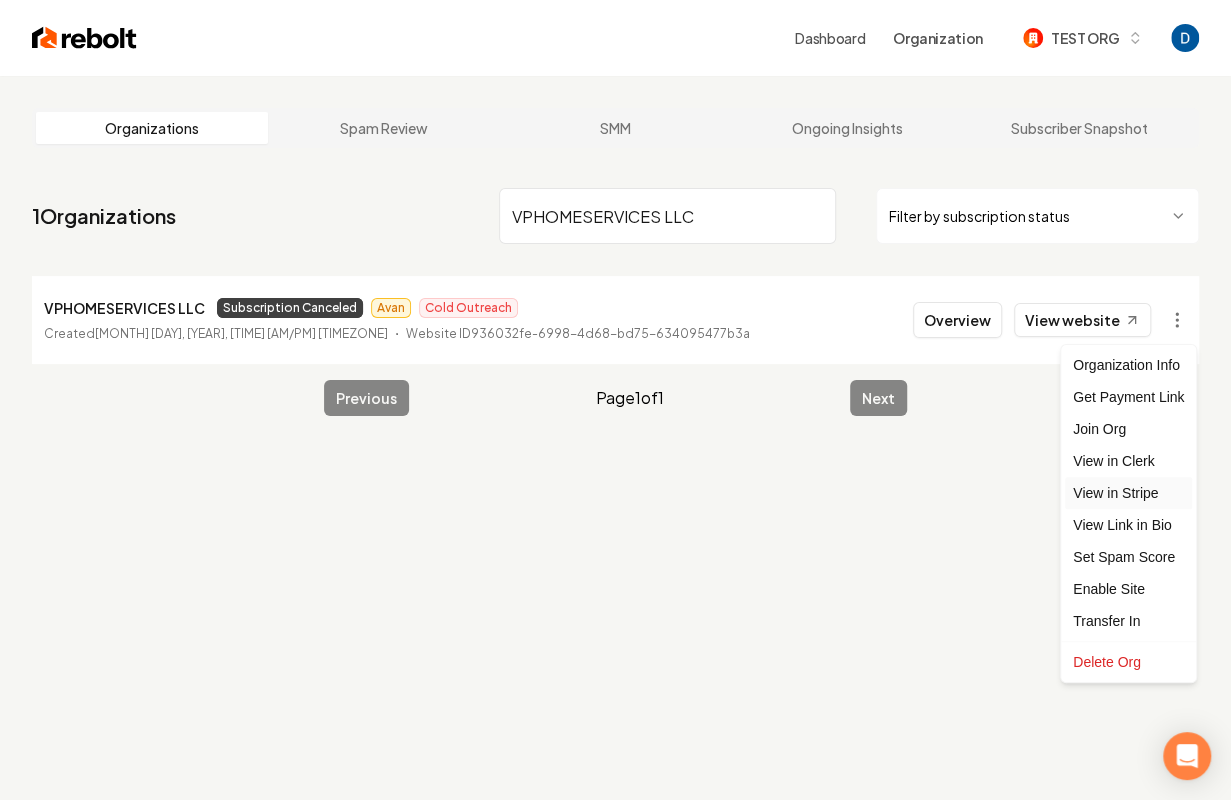 click on "View in Stripe" at bounding box center (1128, 493) 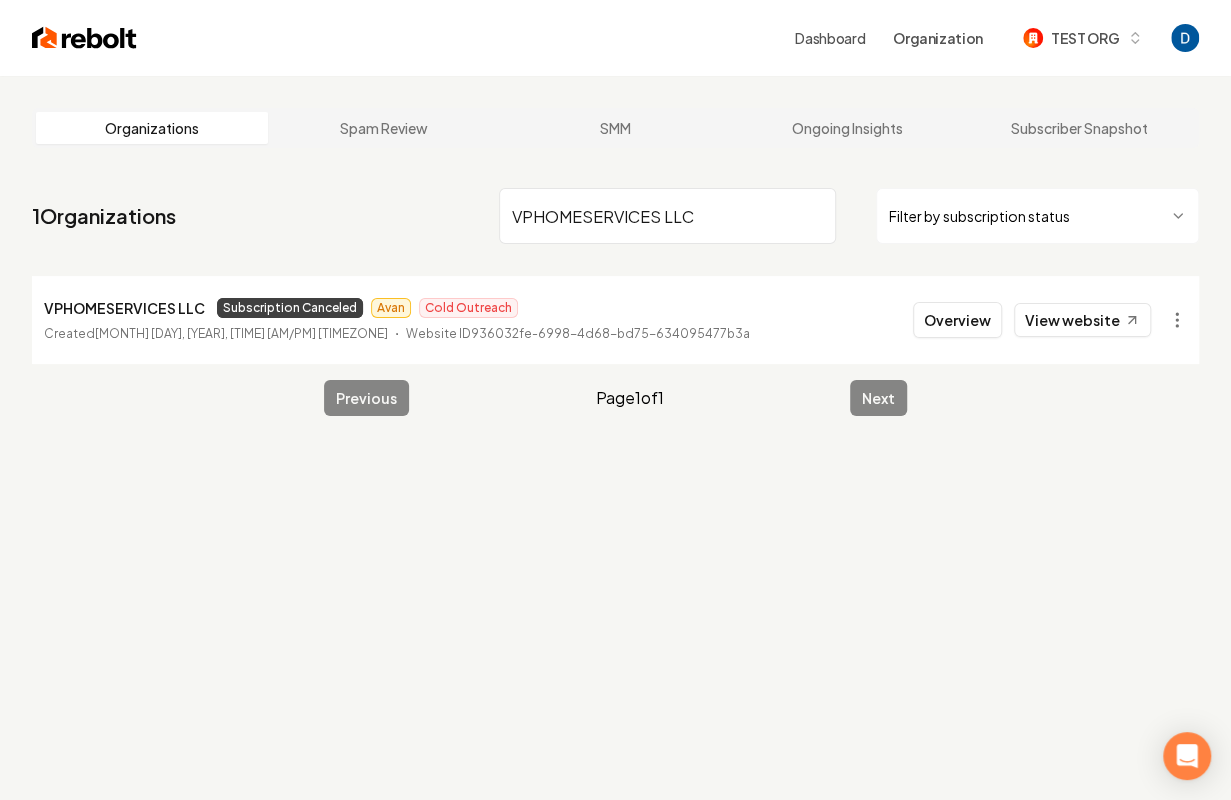 type 